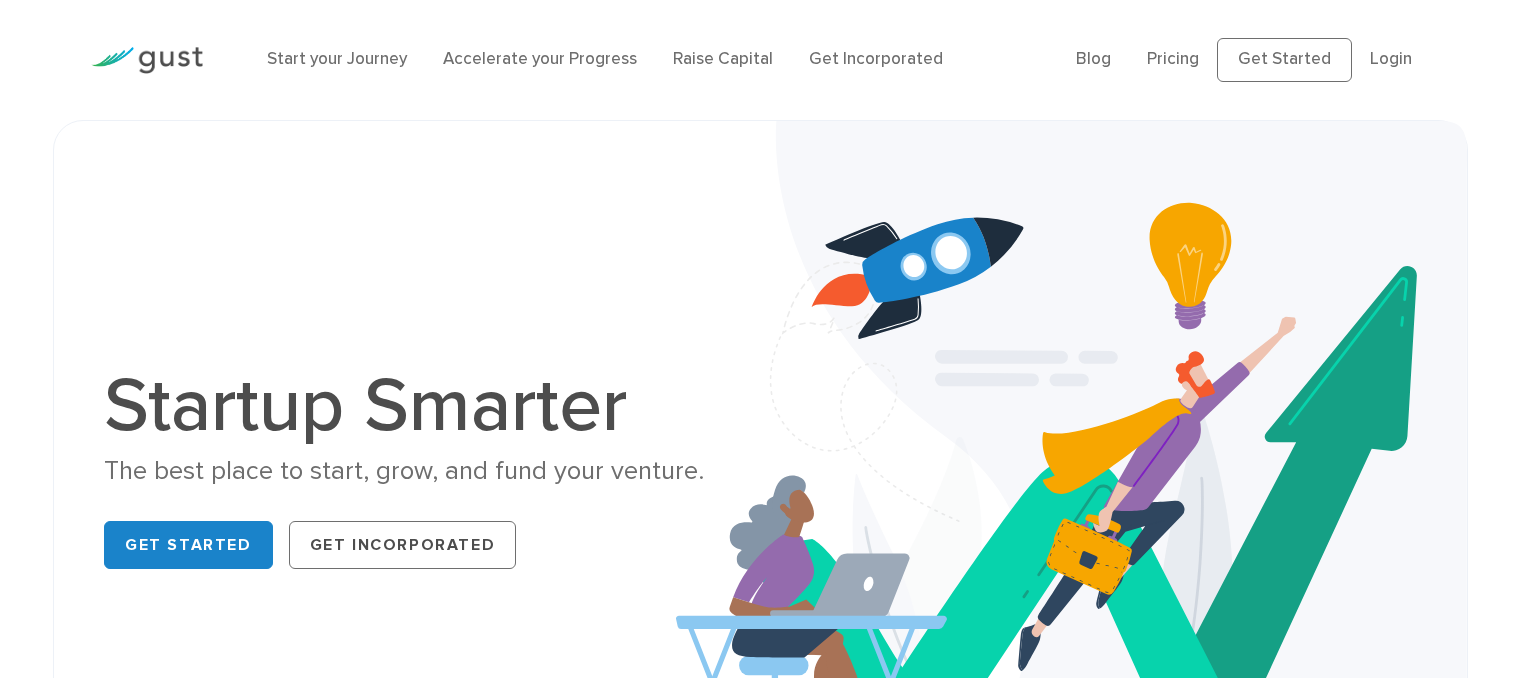 scroll, scrollTop: 0, scrollLeft: 0, axis: both 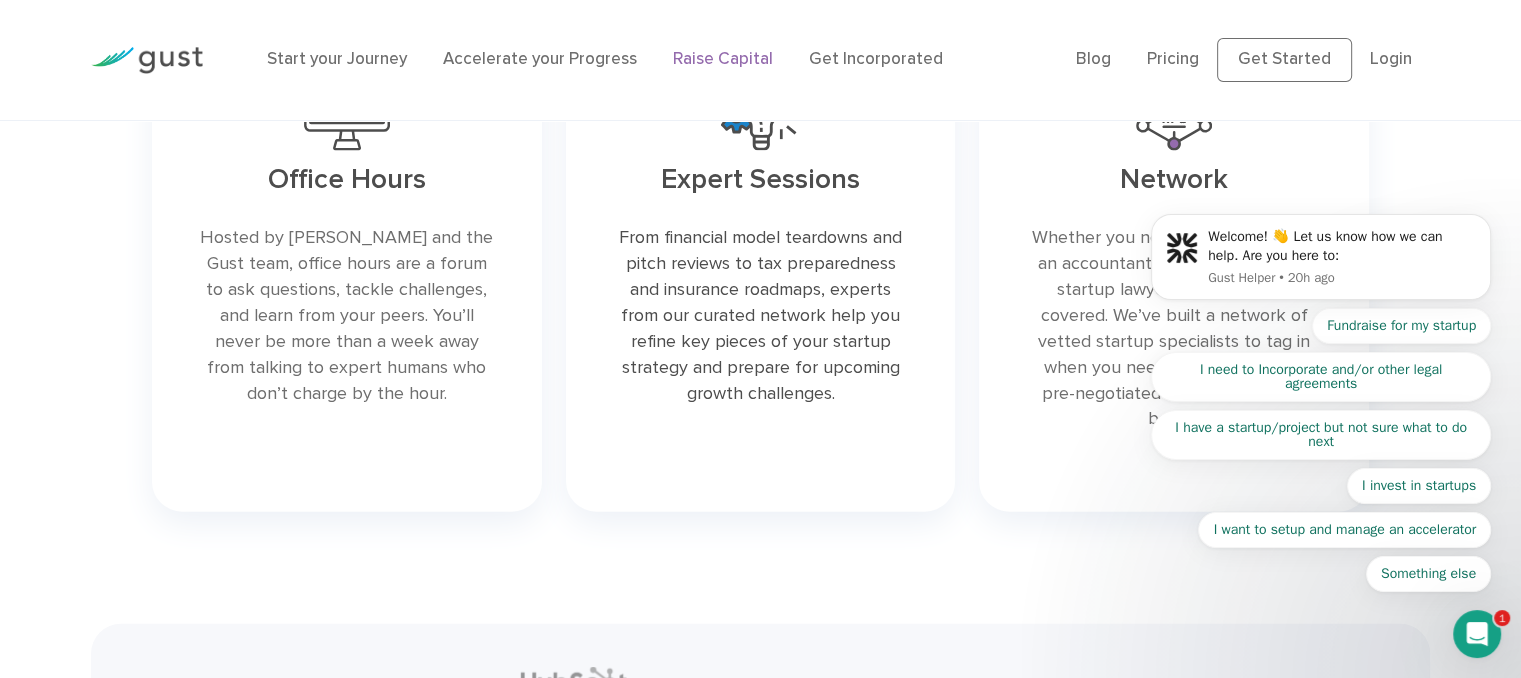 click on "Raise Capital" at bounding box center (723, 59) 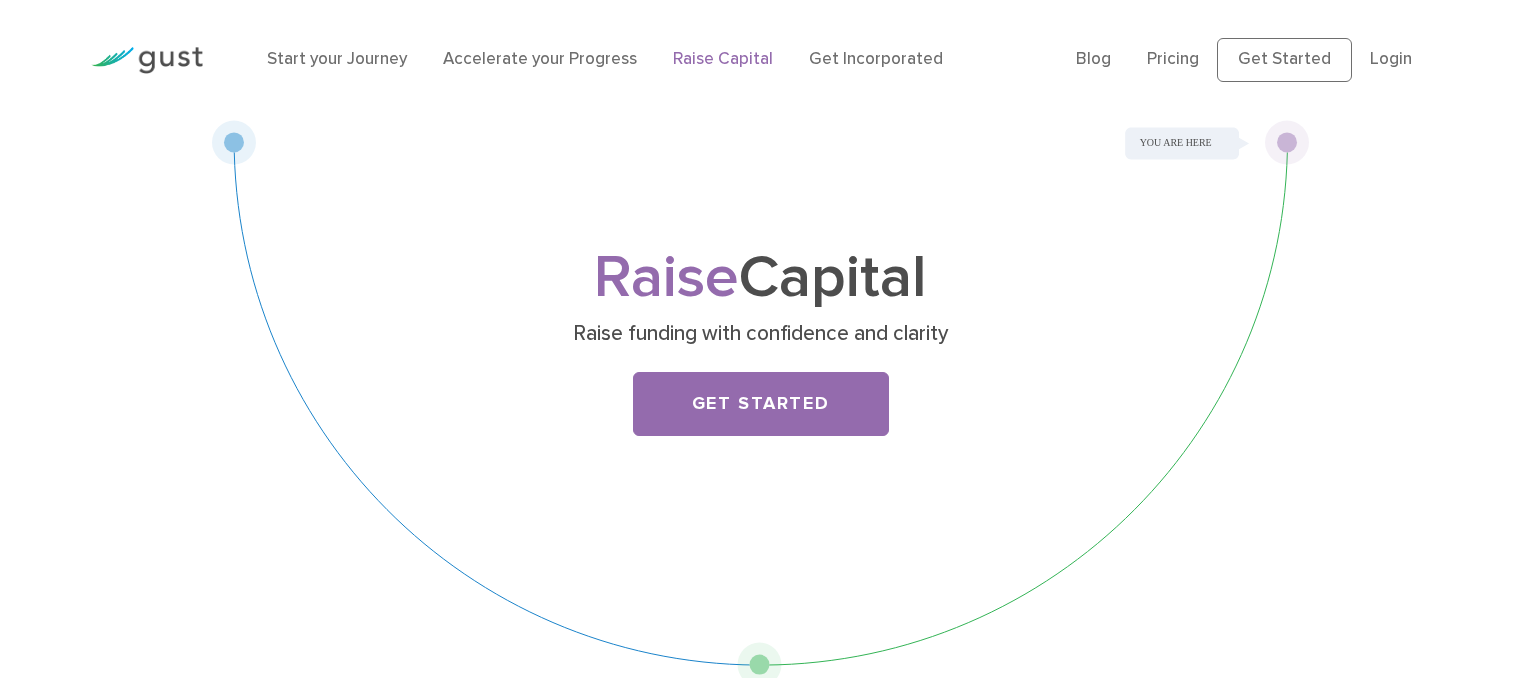 scroll, scrollTop: 230, scrollLeft: 0, axis: vertical 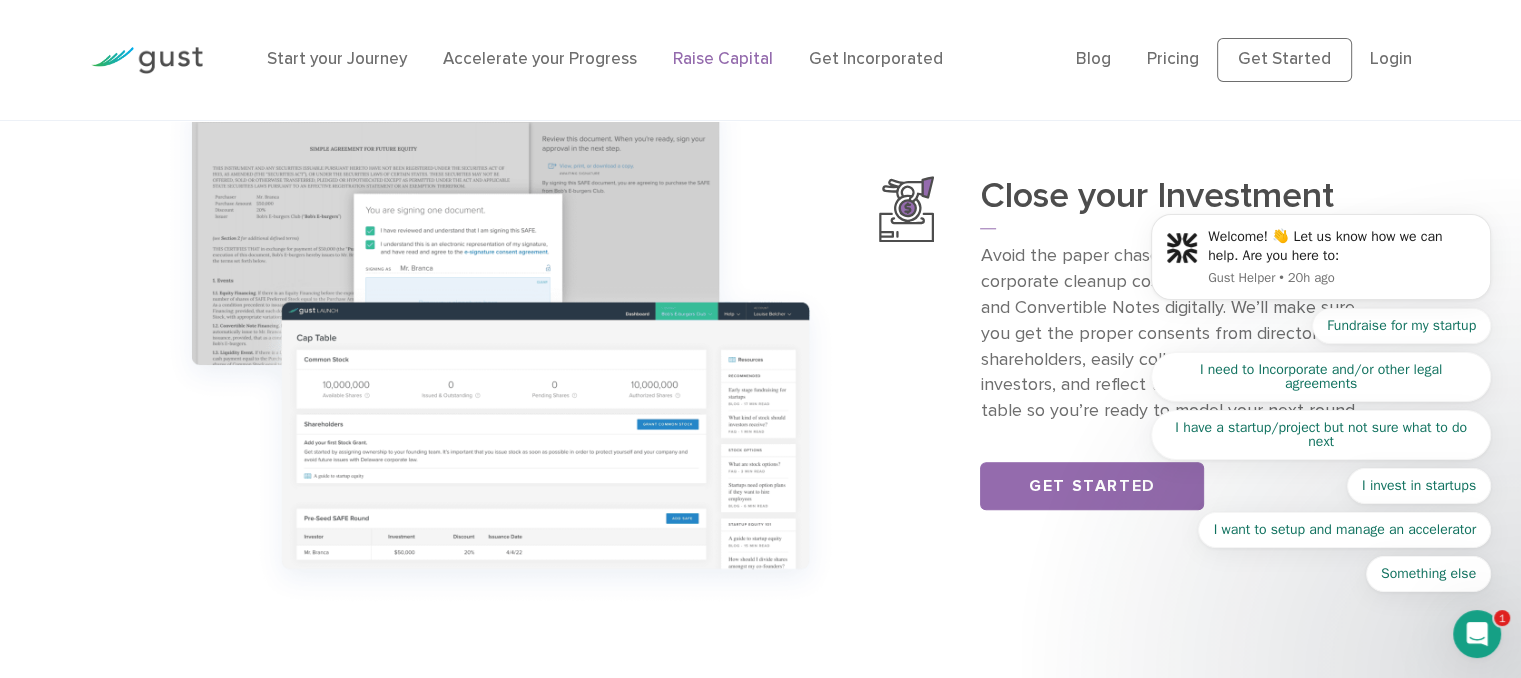 click on "Avoid the paper chase and unnecessary corporate cleanup costs by executing SAFEs and Convertible Notes digitally. We’ll make sure you get the proper consents from directors and shareholders, easily collect signatures from investors, and reflect the results on your cap table so you’re ready to model your next round." at bounding box center (1174, 333) 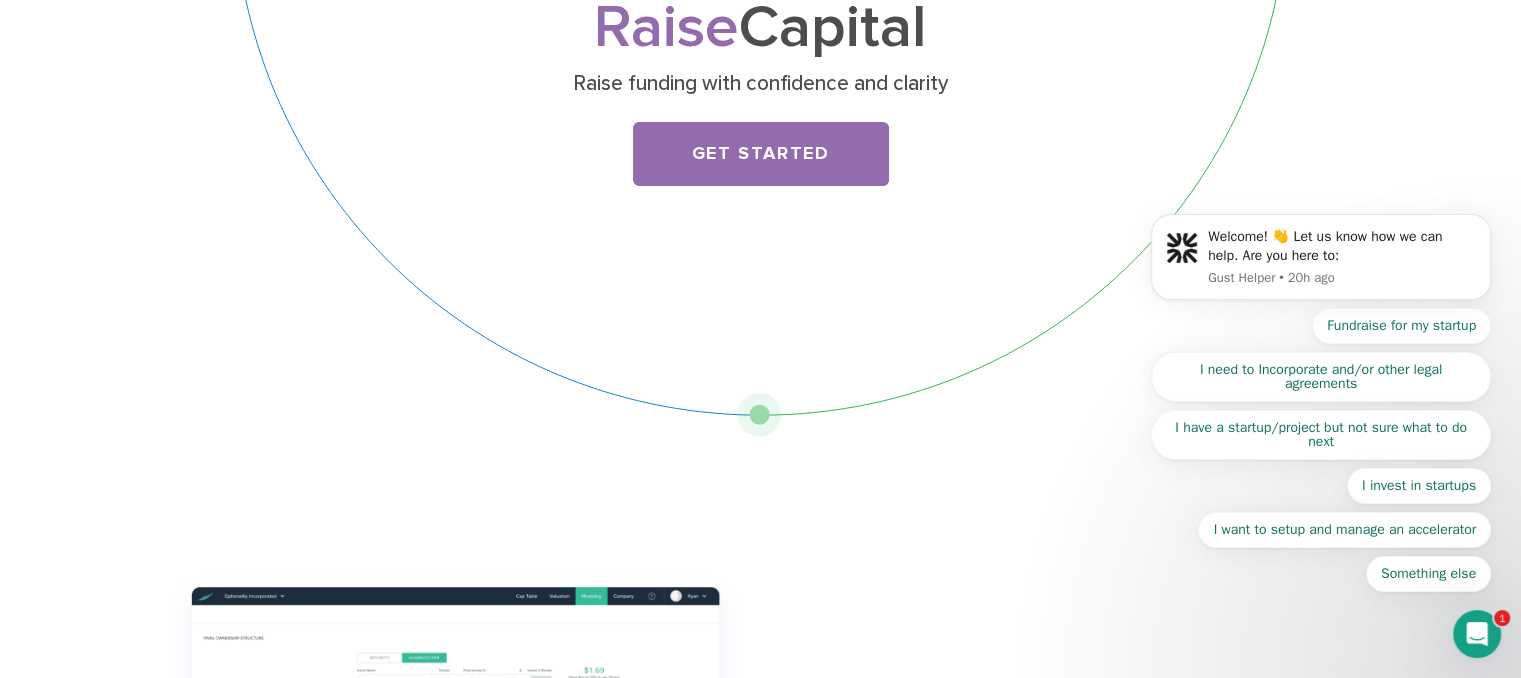 scroll, scrollTop: 0, scrollLeft: 0, axis: both 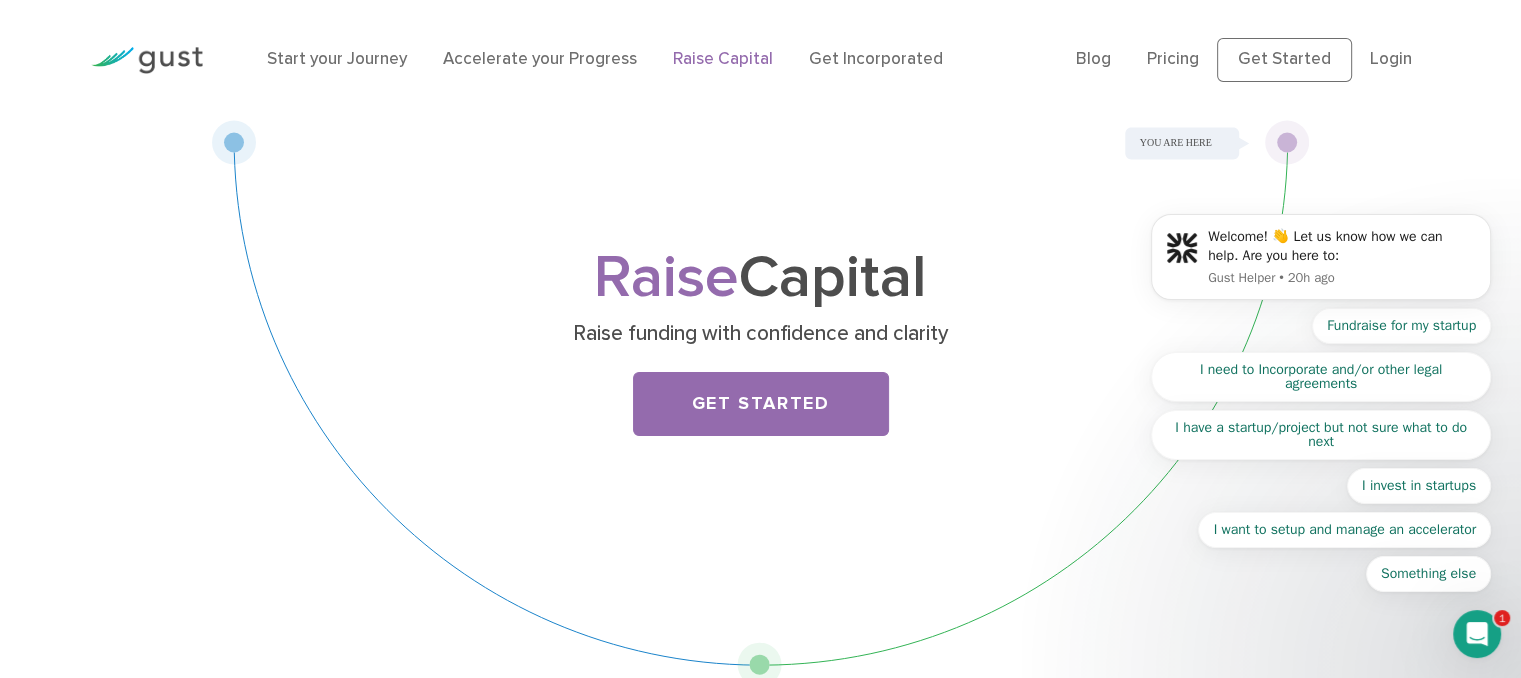 click on "Welcome! 👋 Let us know how we can help. Are you here to: Gust Helper • 20h ago Fundraise for my startup I need to Incorporate and/or other legal agreements I have a startup/project but not sure what to do next I invest in startups I want to setup and manage an accelerator Something else" at bounding box center [1321, 264] 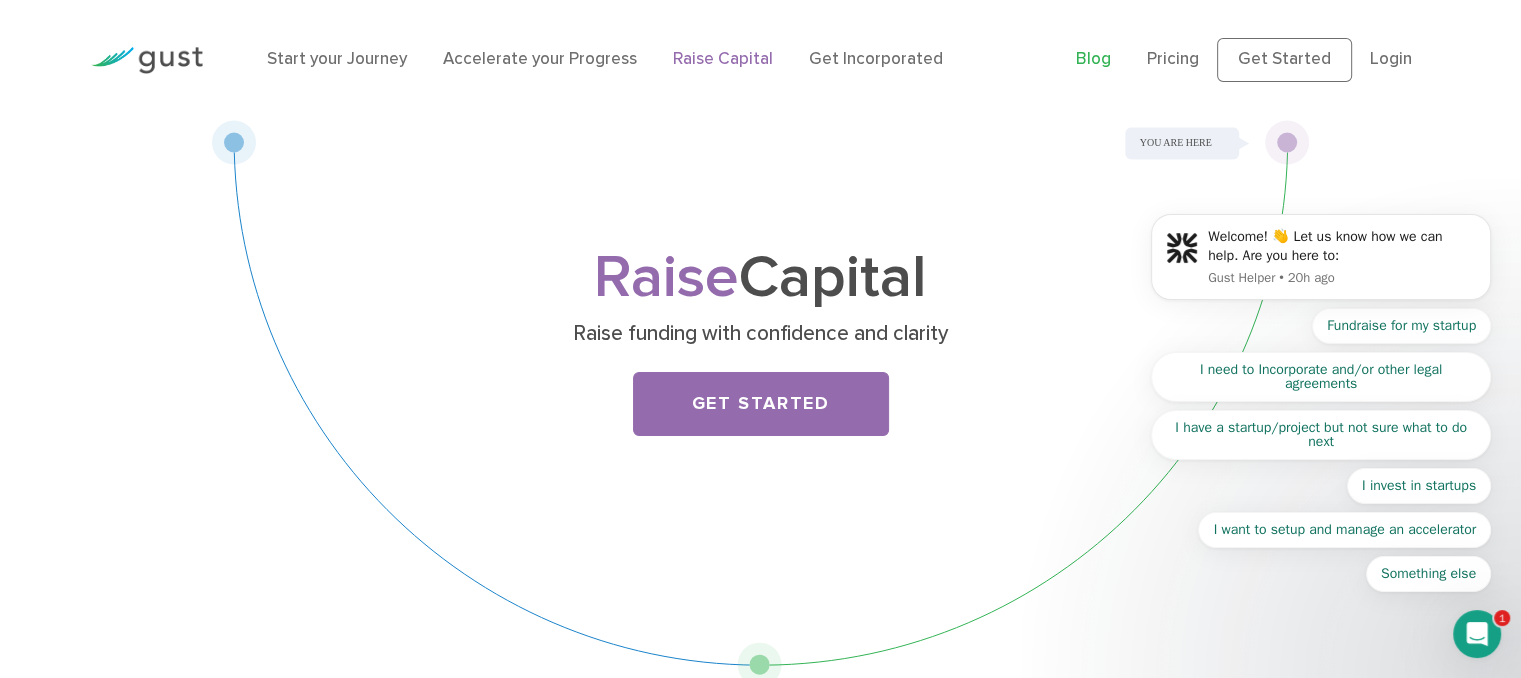 click on "Blog" at bounding box center [1093, 59] 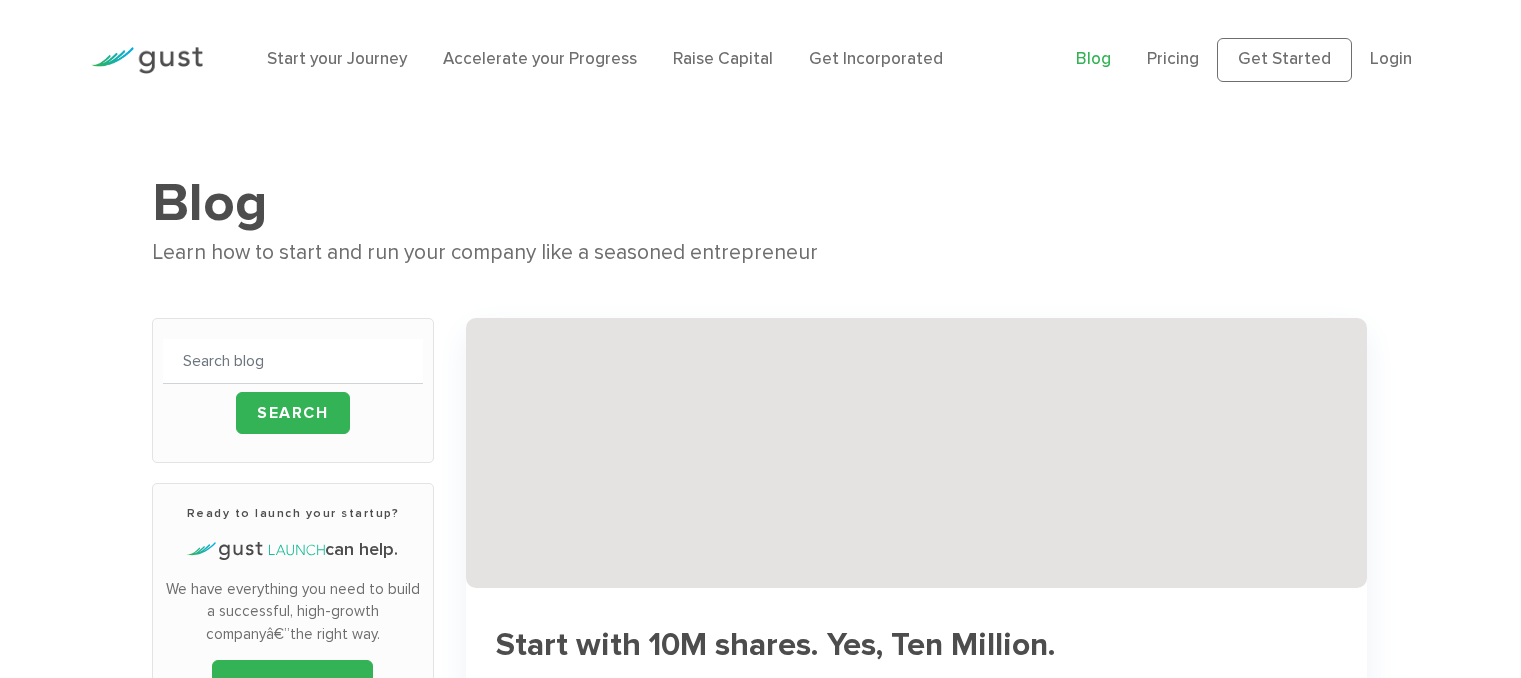 scroll, scrollTop: 0, scrollLeft: 0, axis: both 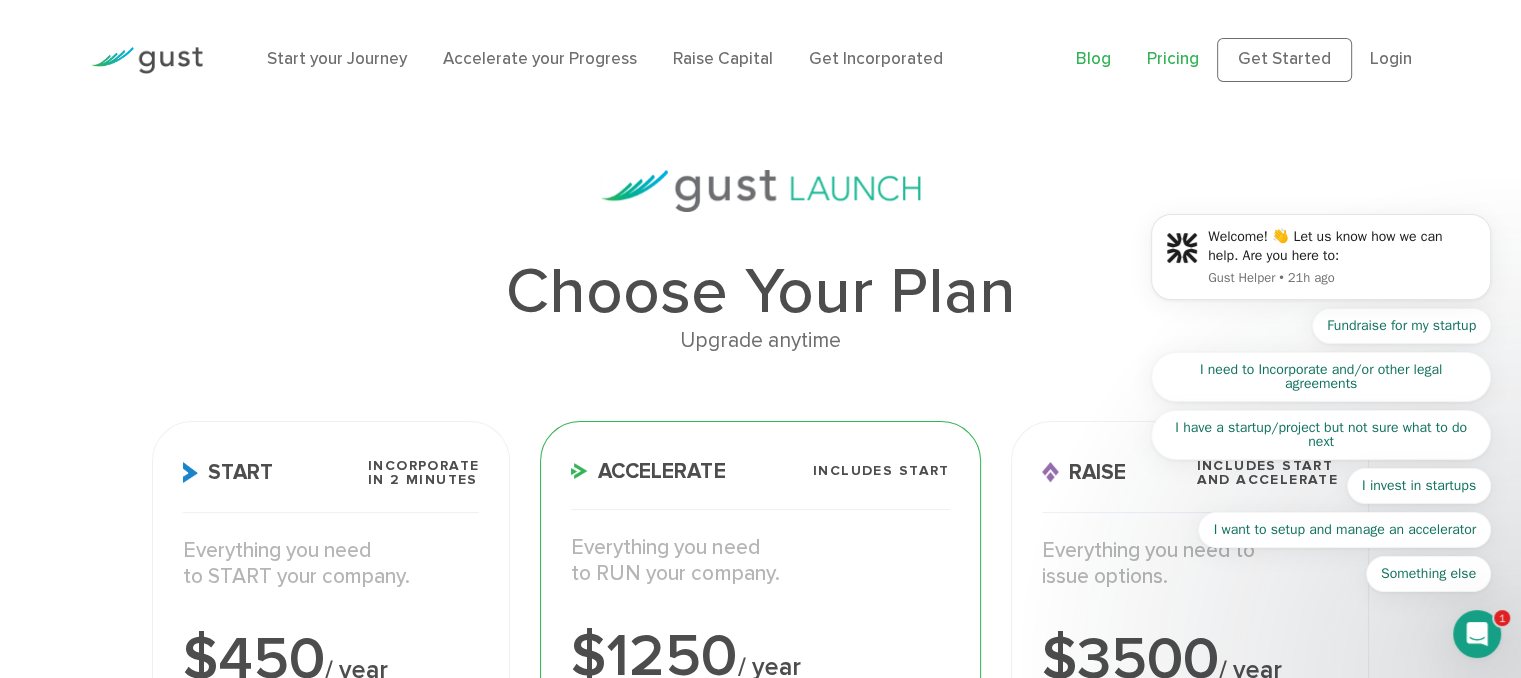 click on "Blog" at bounding box center [1093, 59] 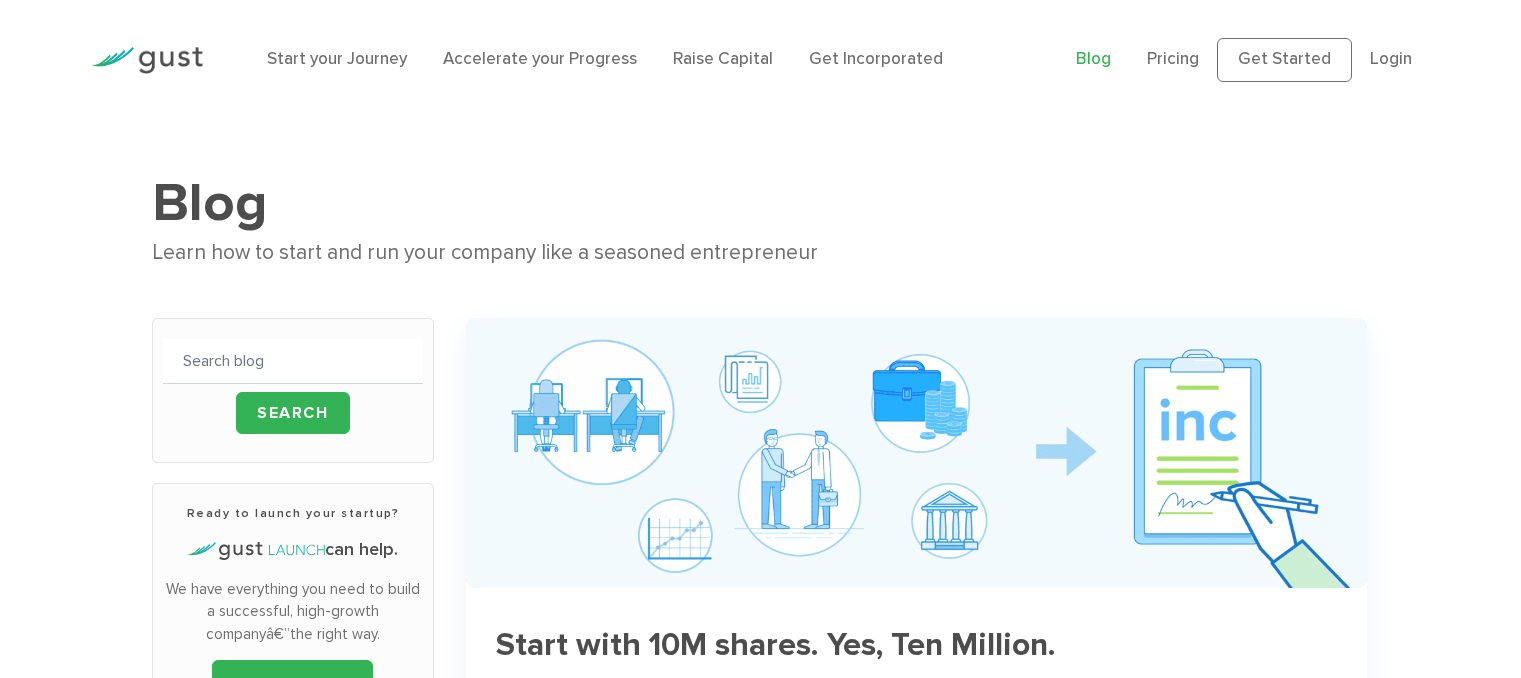 scroll, scrollTop: 159, scrollLeft: 0, axis: vertical 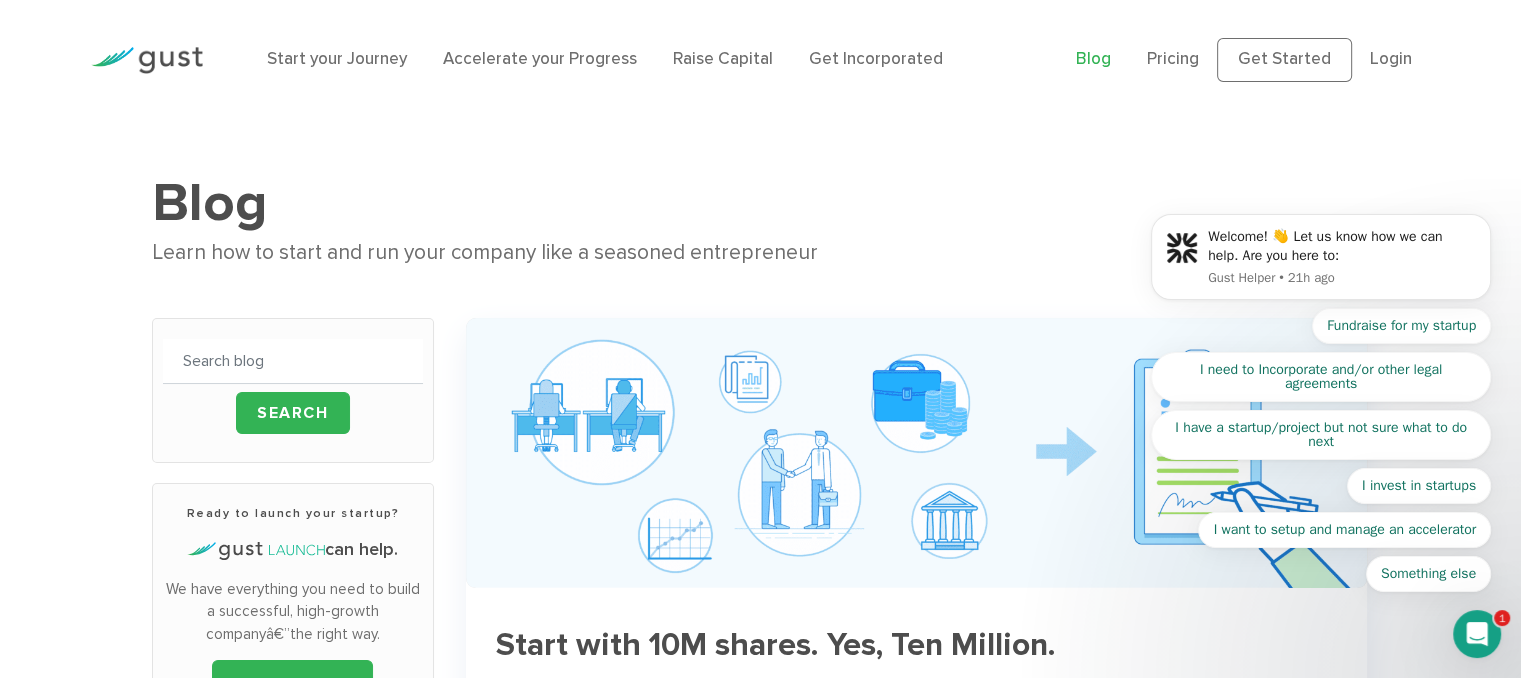 click at bounding box center (147, 60) 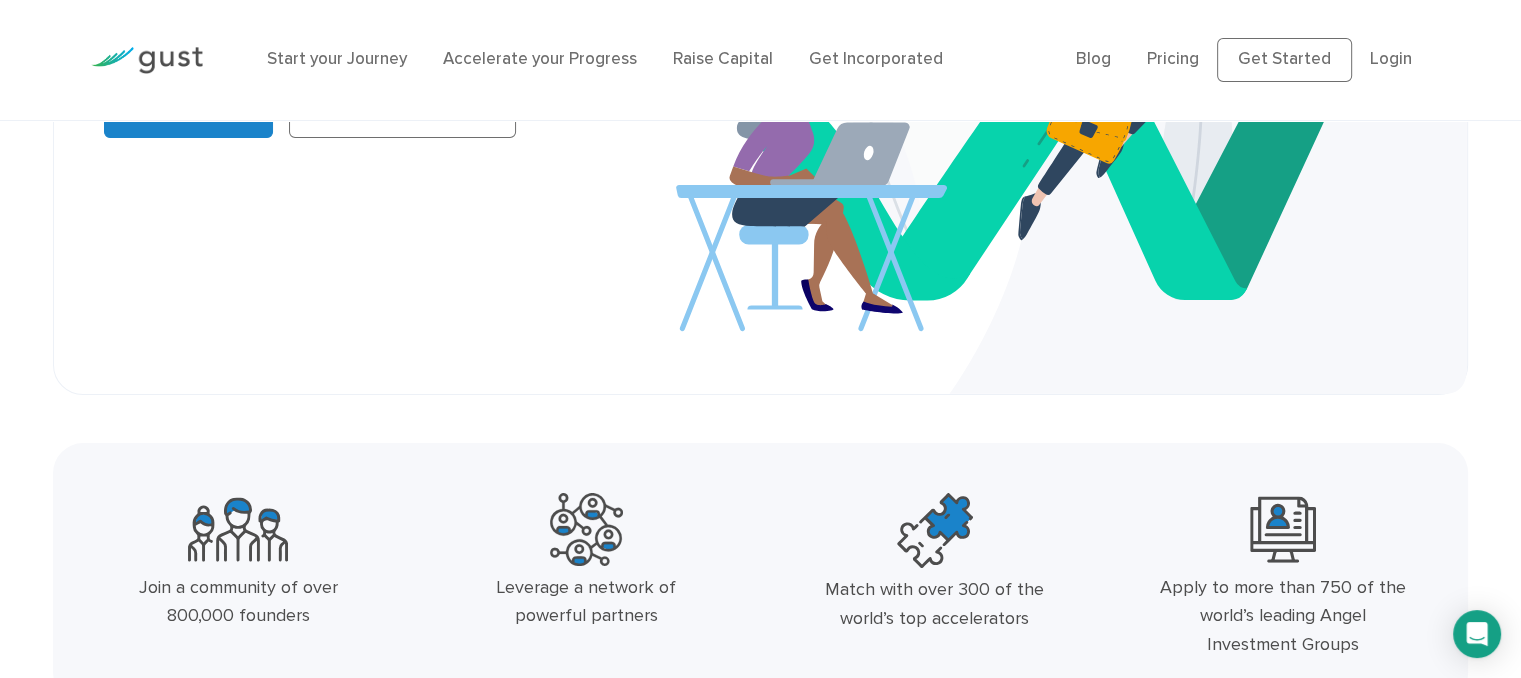scroll, scrollTop: 1348, scrollLeft: 0, axis: vertical 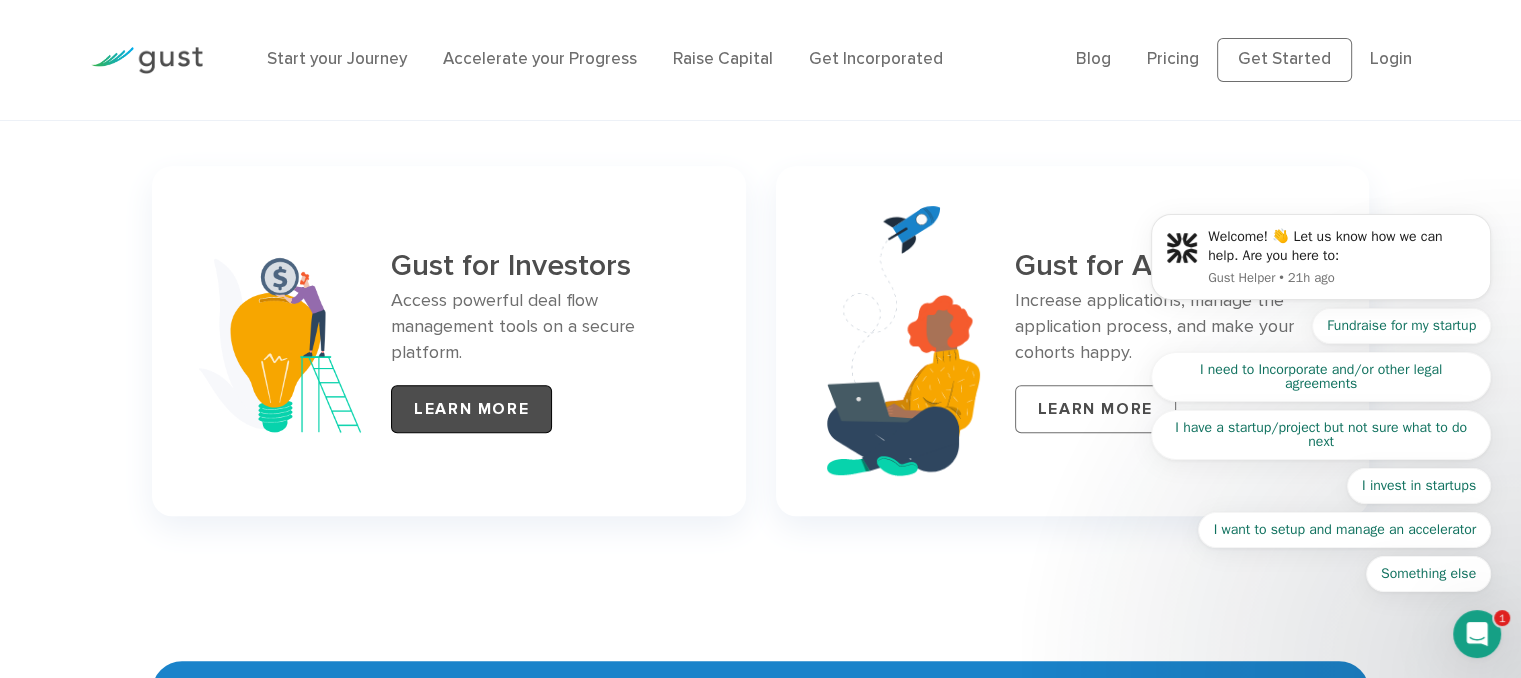 click on "LEARN MORE" at bounding box center [471, 409] 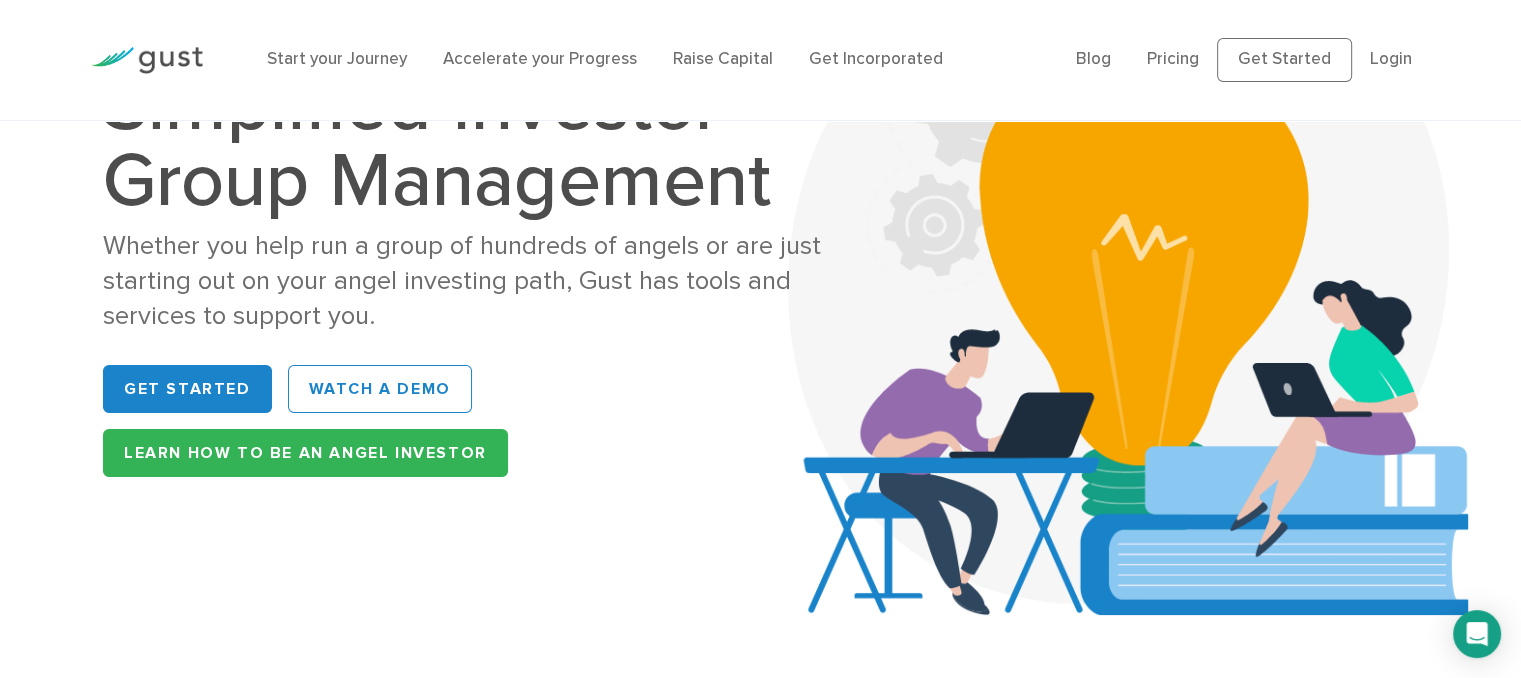 scroll, scrollTop: 288, scrollLeft: 0, axis: vertical 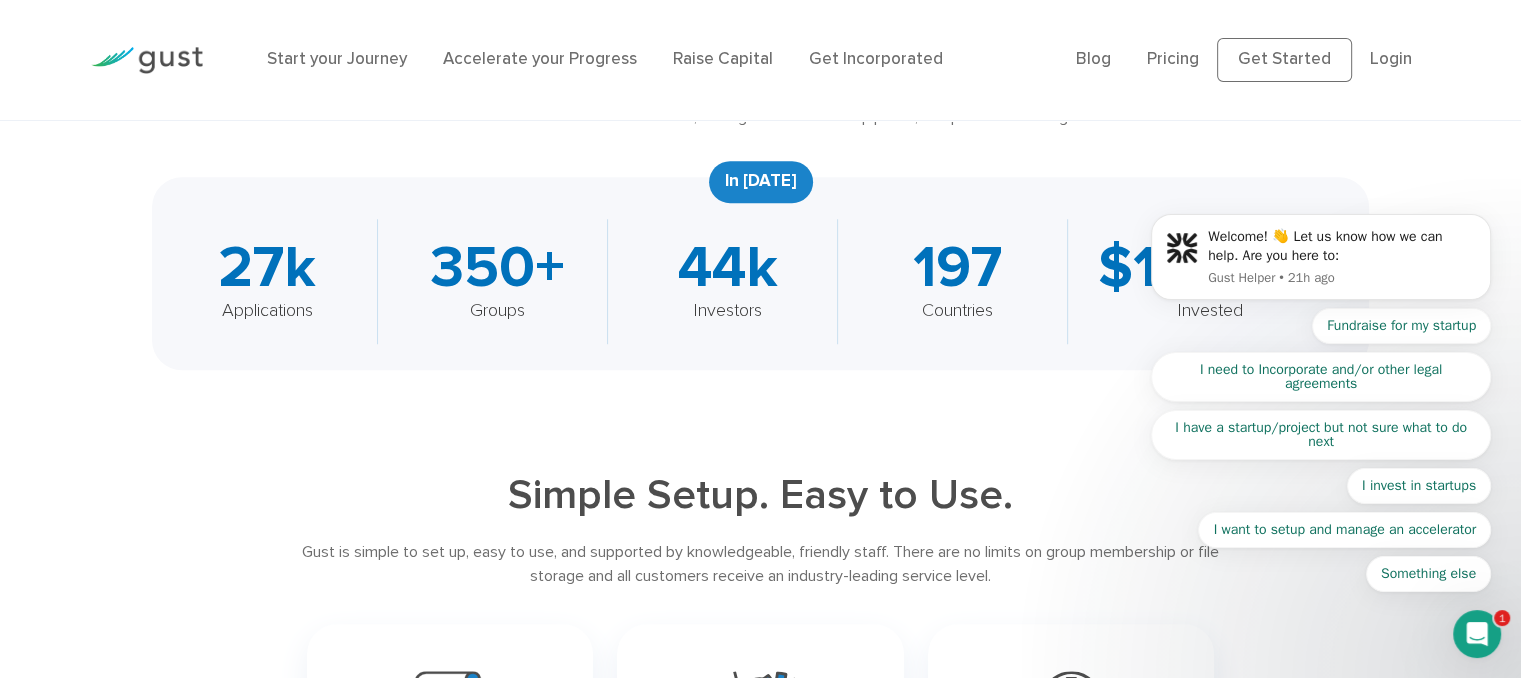 click on "In [DATE]" at bounding box center [761, 182] 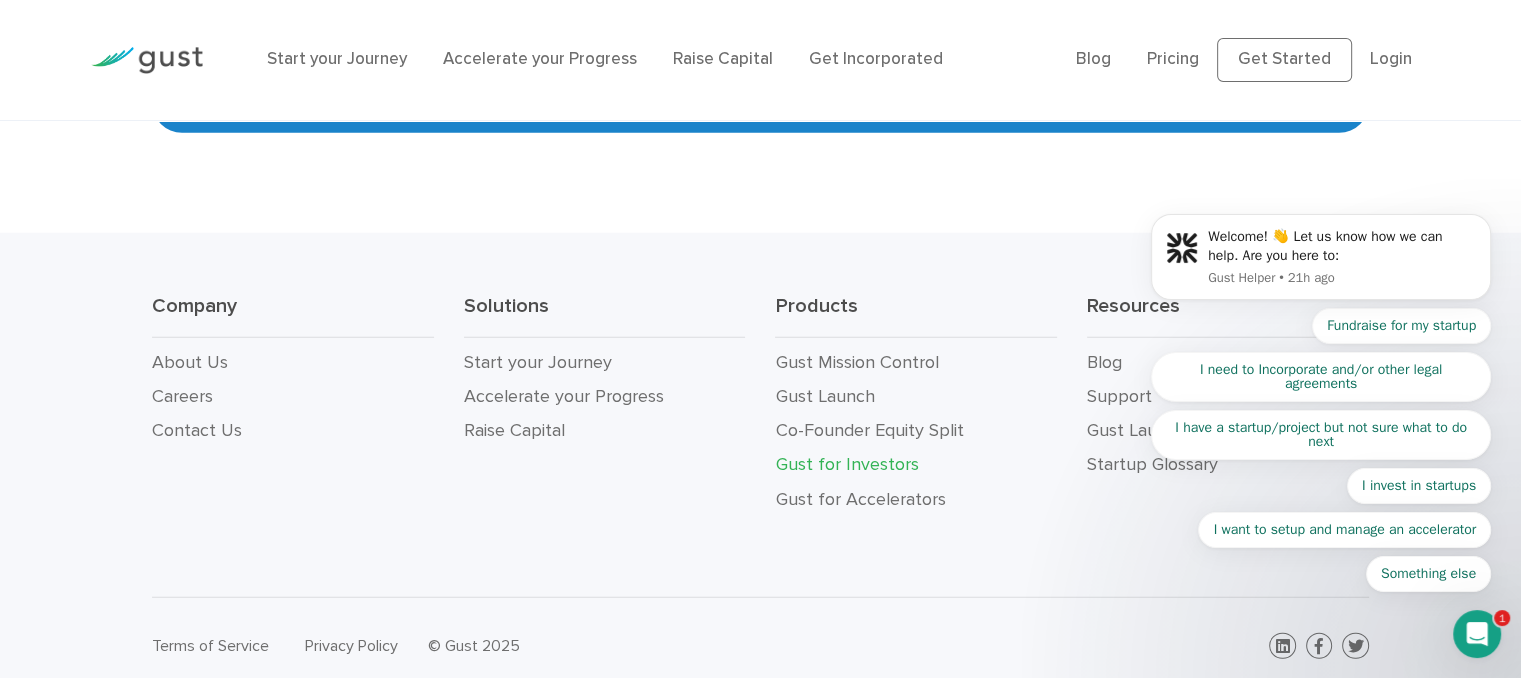 scroll, scrollTop: 5368, scrollLeft: 0, axis: vertical 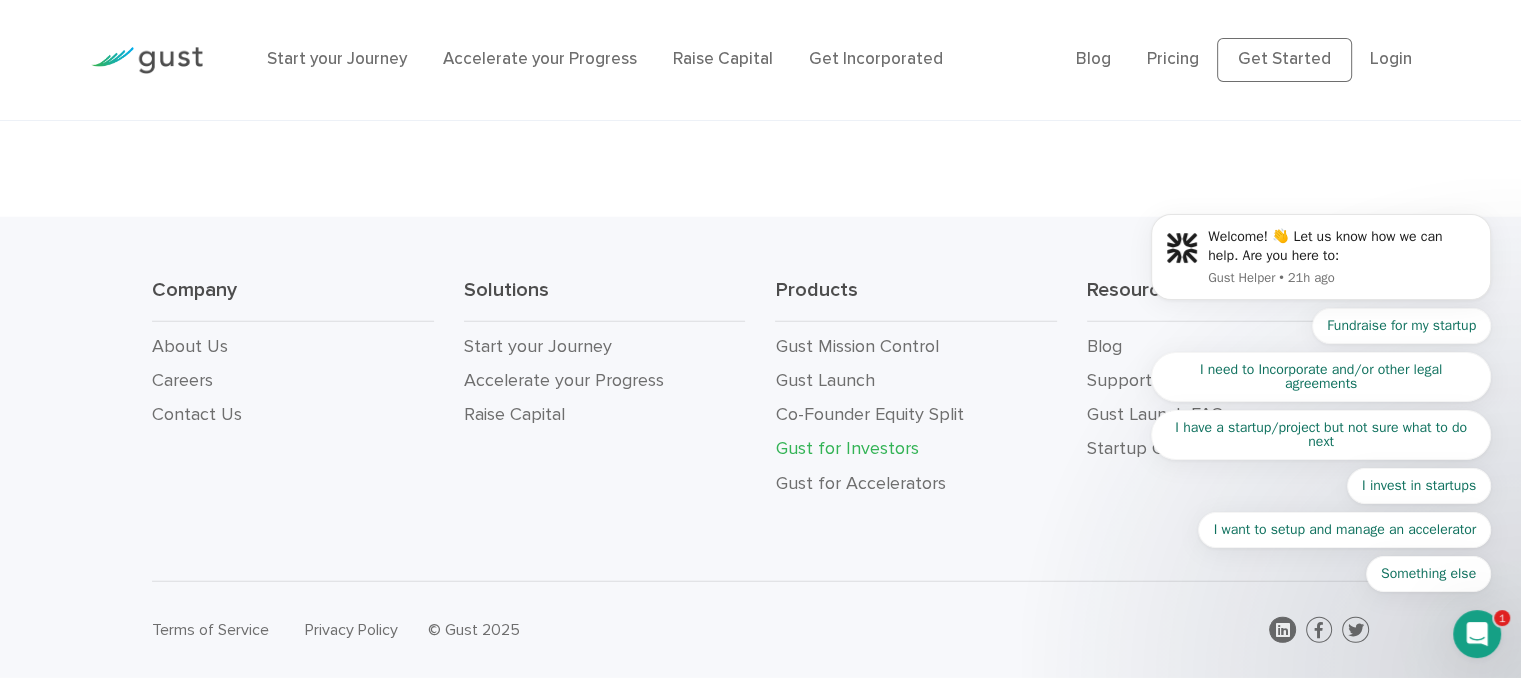 click at bounding box center [1282, 630] 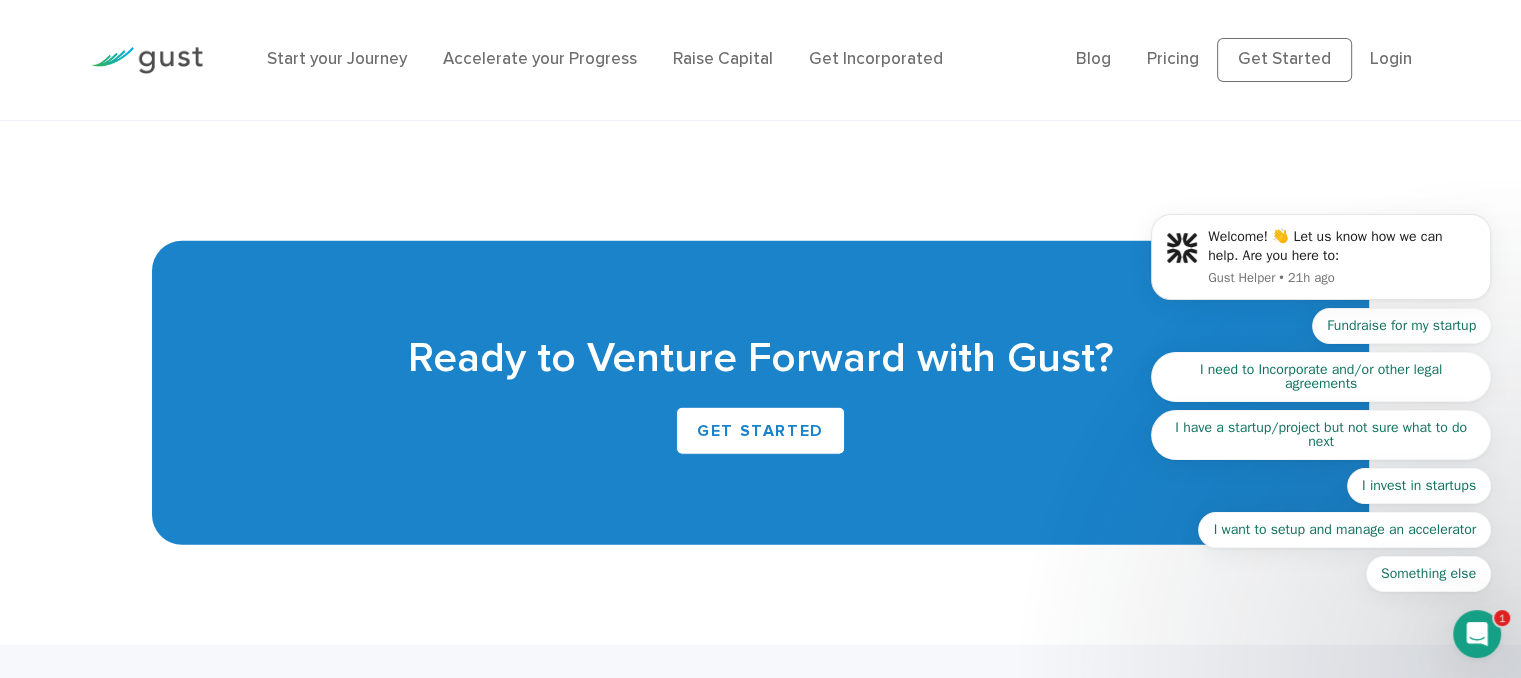 scroll, scrollTop: 4968, scrollLeft: 0, axis: vertical 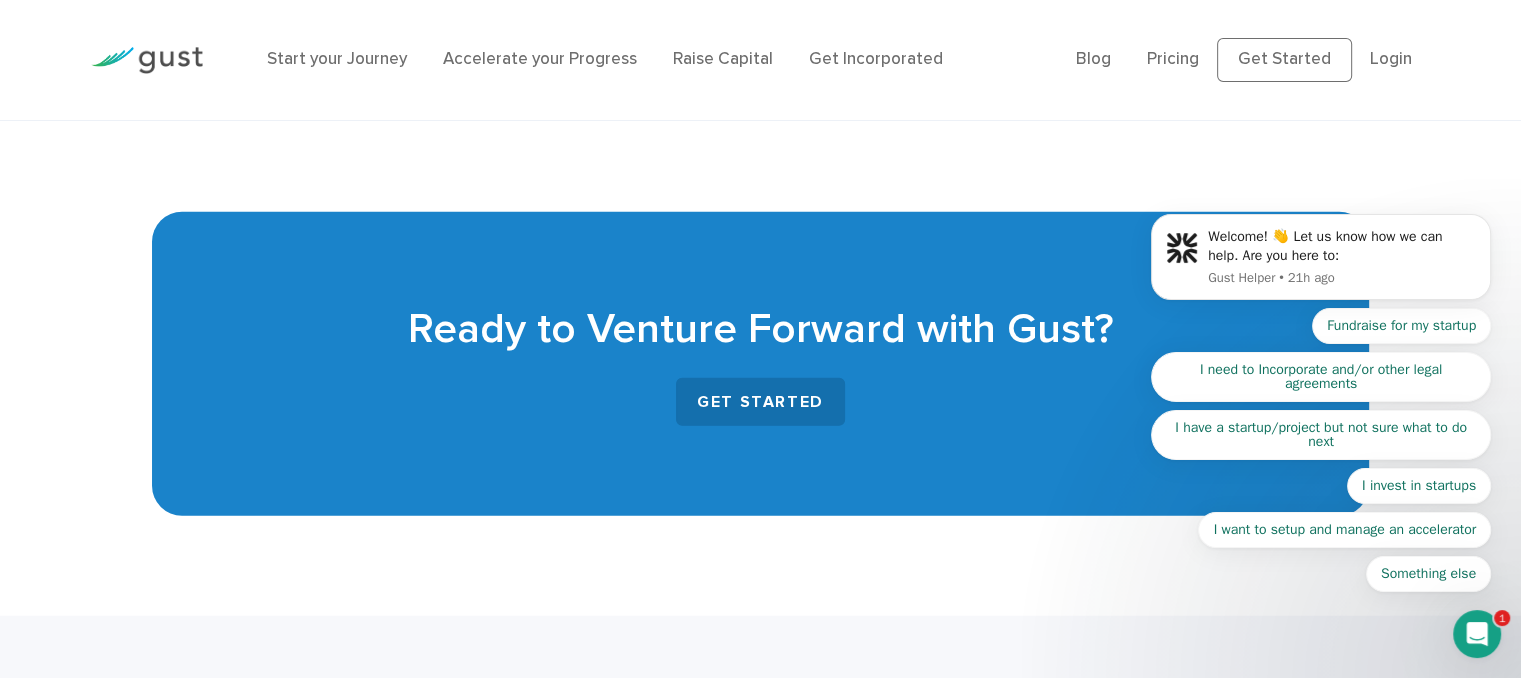 click on "GET STARTED" at bounding box center [760, 402] 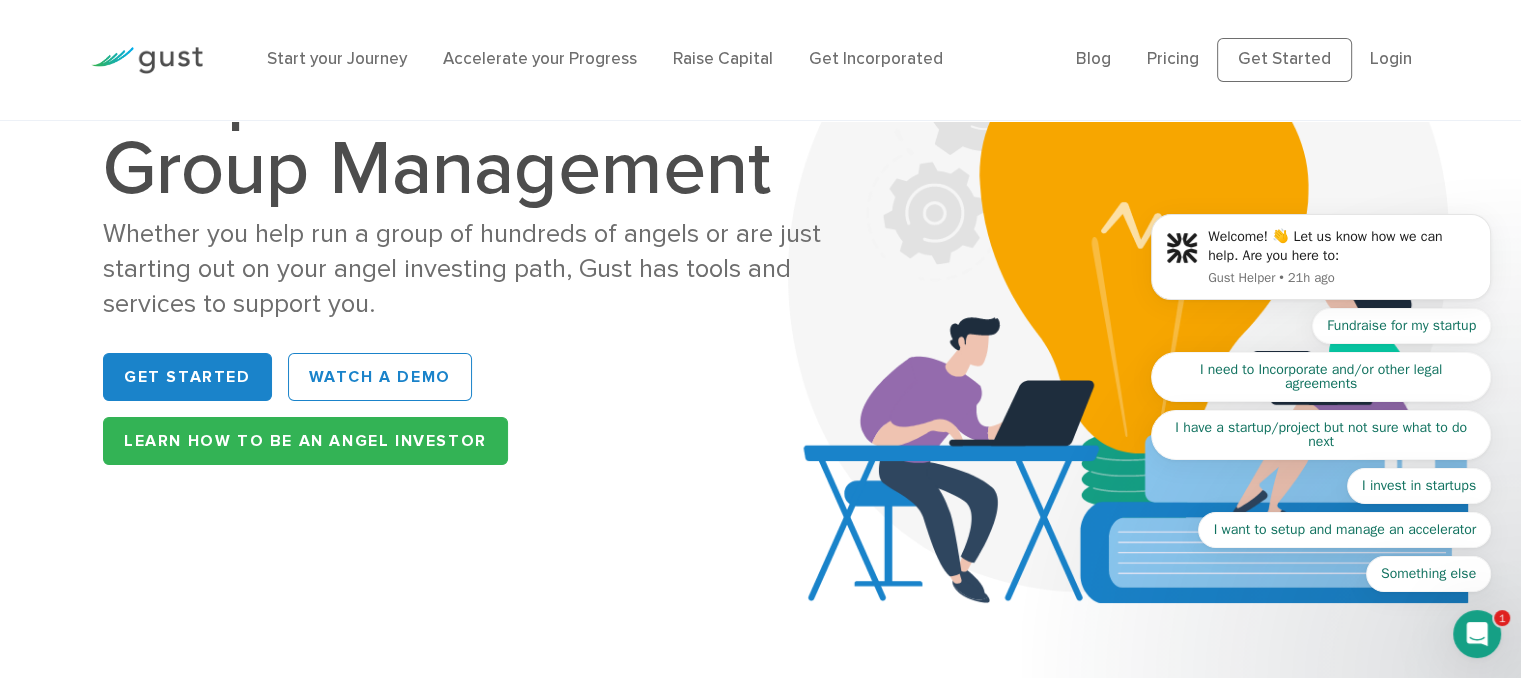 scroll, scrollTop: 0, scrollLeft: 0, axis: both 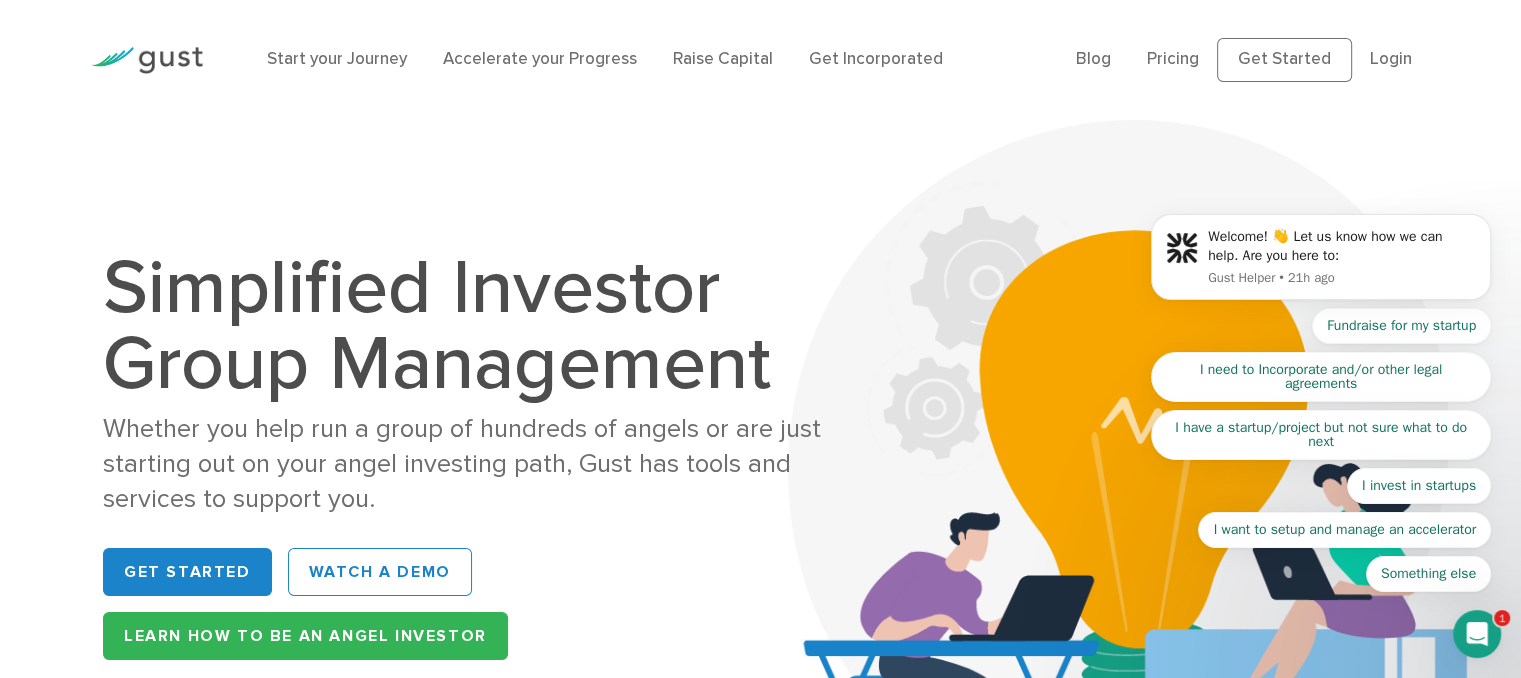 click on "Simplified Investor Group Management" at bounding box center [480, 326] 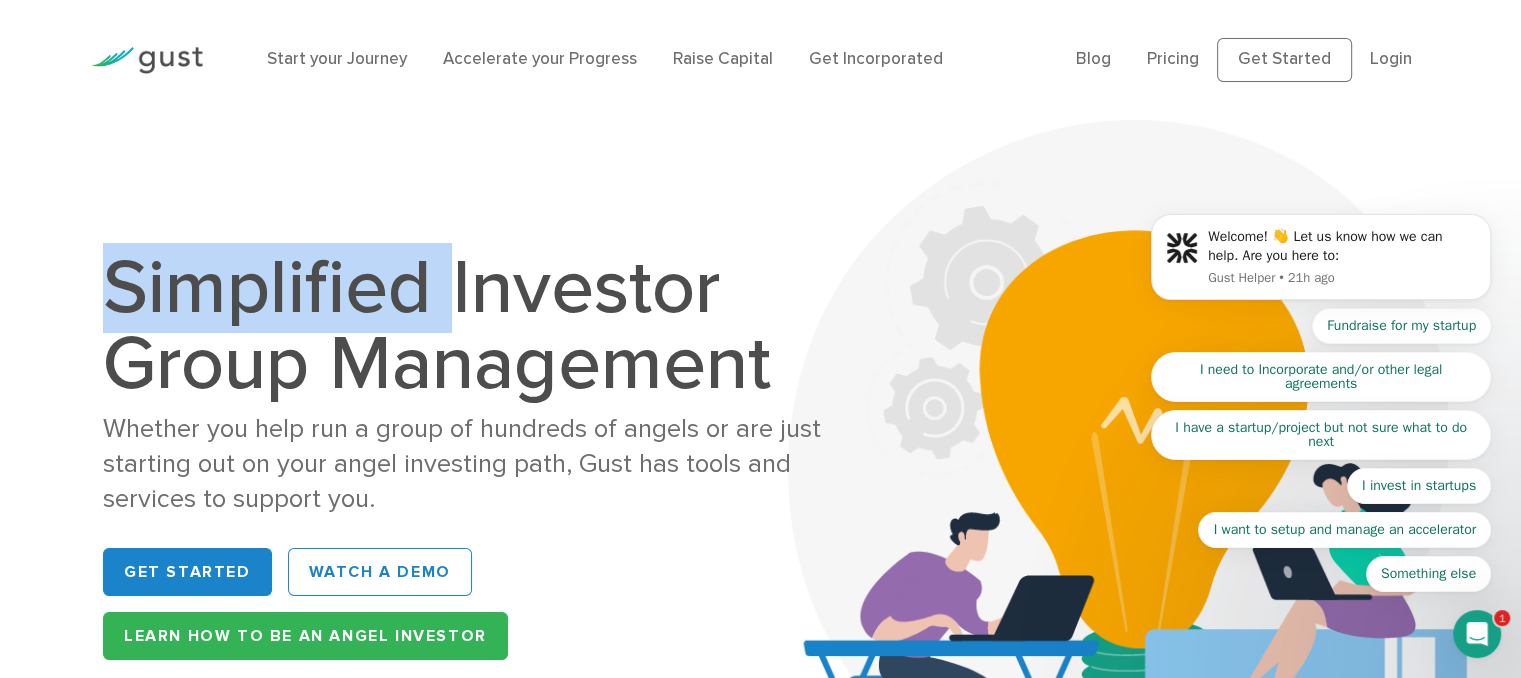 click on "Simplified Investor Group Management" at bounding box center (480, 326) 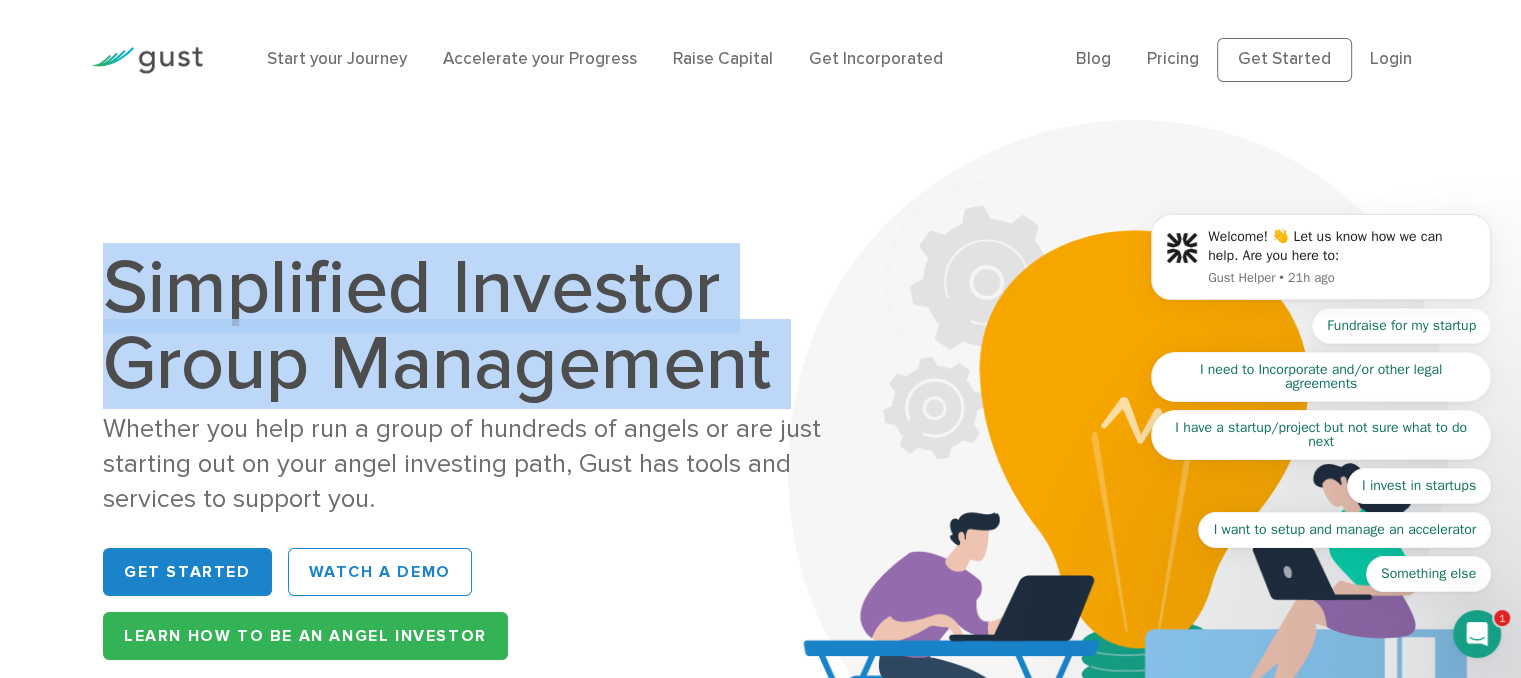 click on "Simplified Investor Group Management" at bounding box center (480, 326) 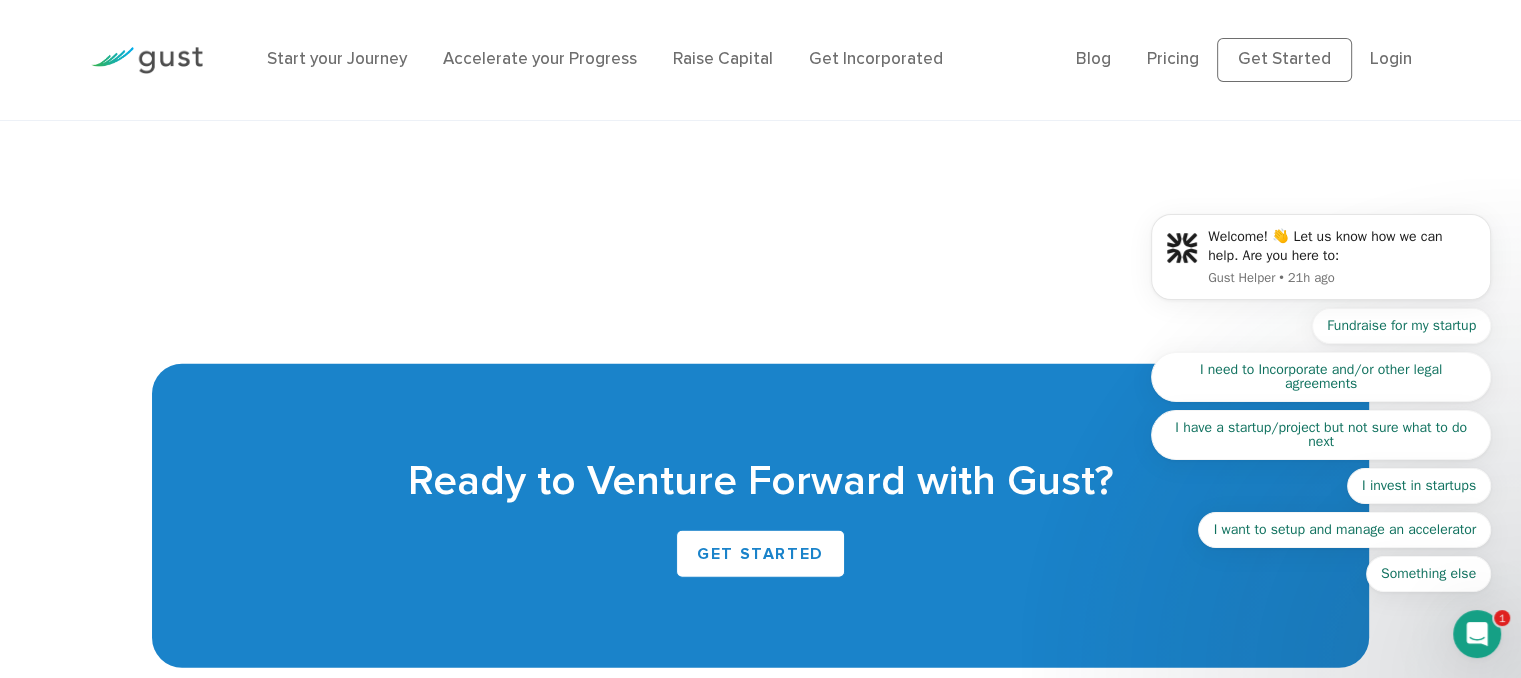 scroll, scrollTop: 5127, scrollLeft: 0, axis: vertical 